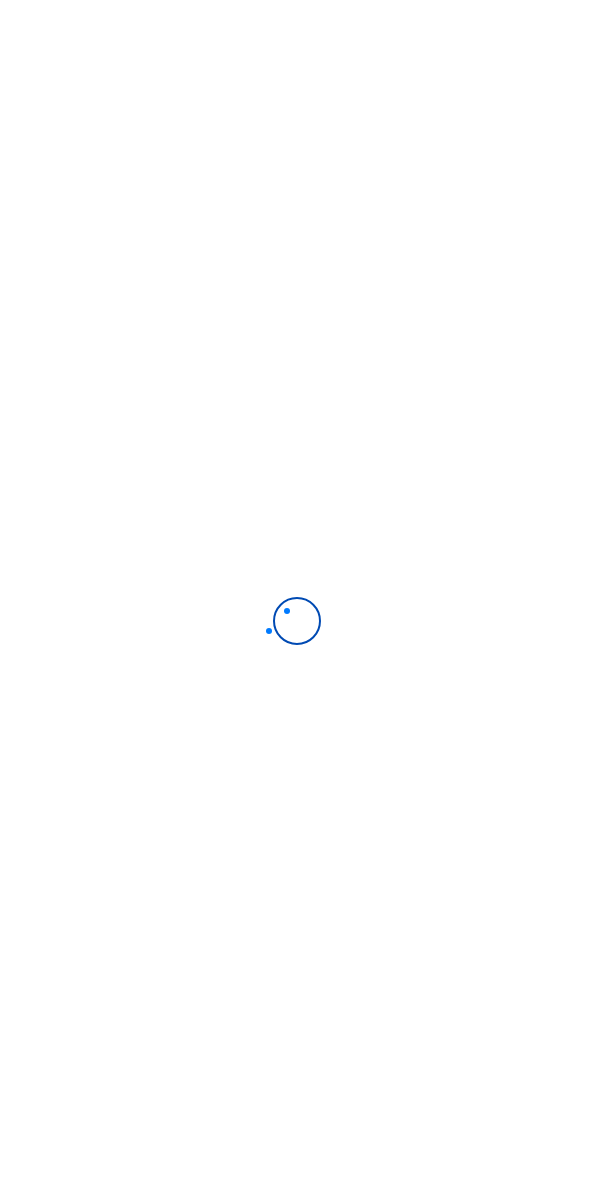 scroll, scrollTop: 0, scrollLeft: 0, axis: both 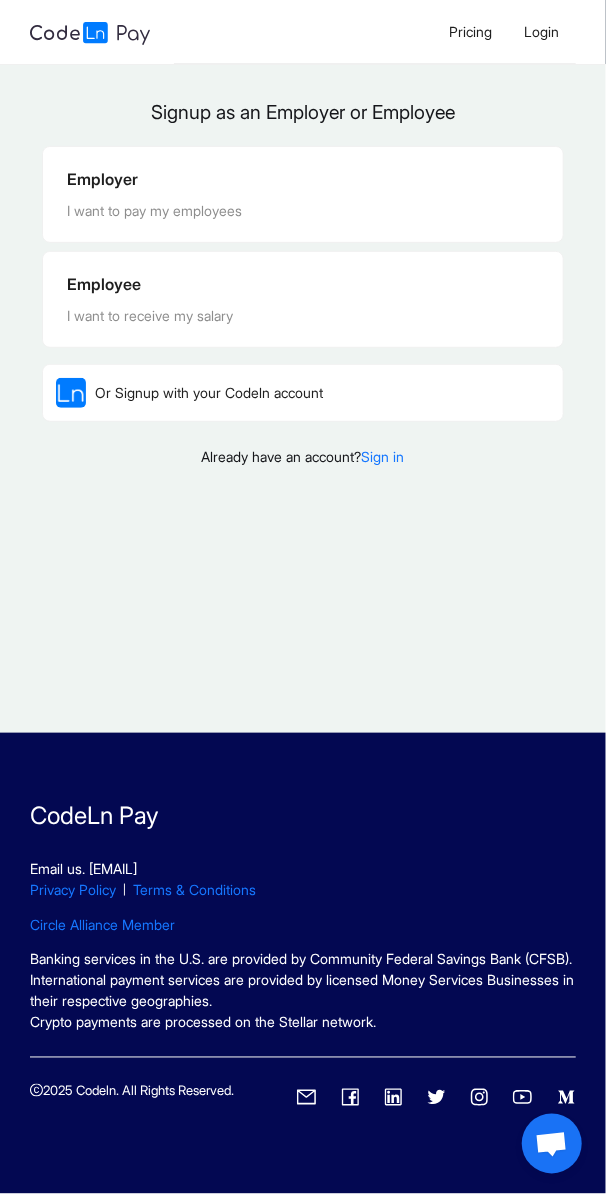 click on "Employer" at bounding box center (303, 179) 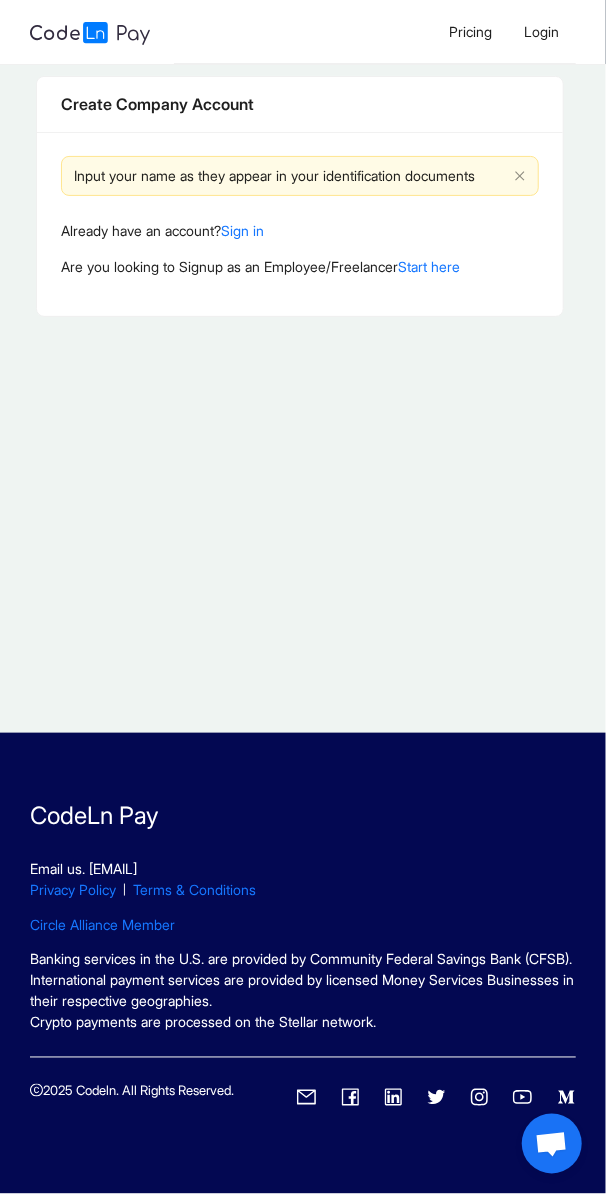 click on "Input your name as they appear in your identification documents" at bounding box center [290, 176] 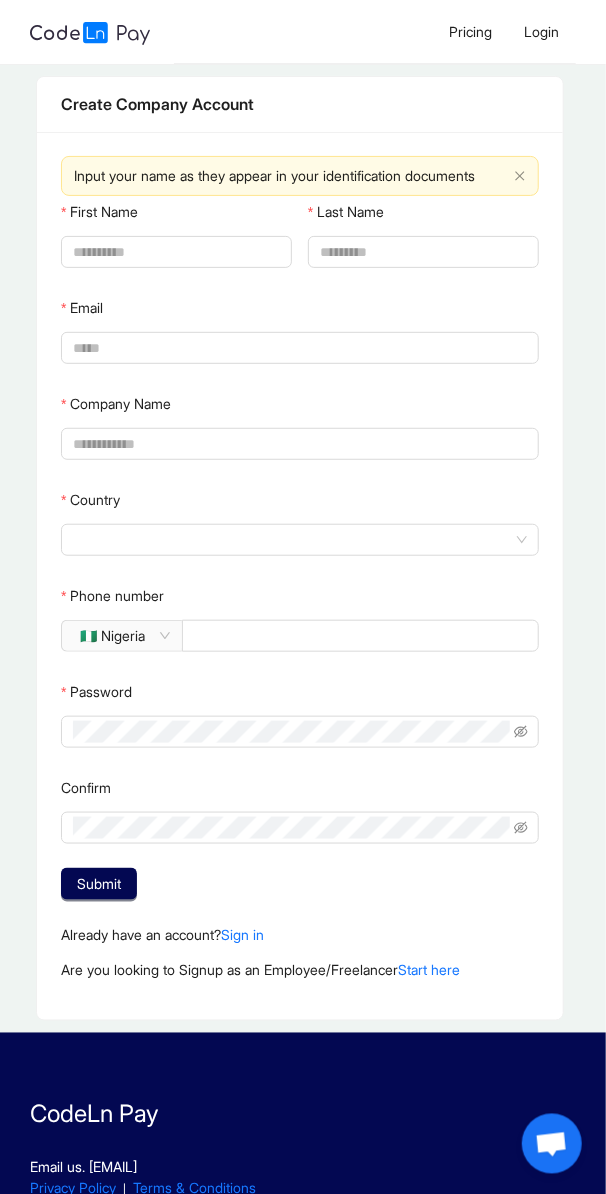click on "First Name" at bounding box center (174, 252) 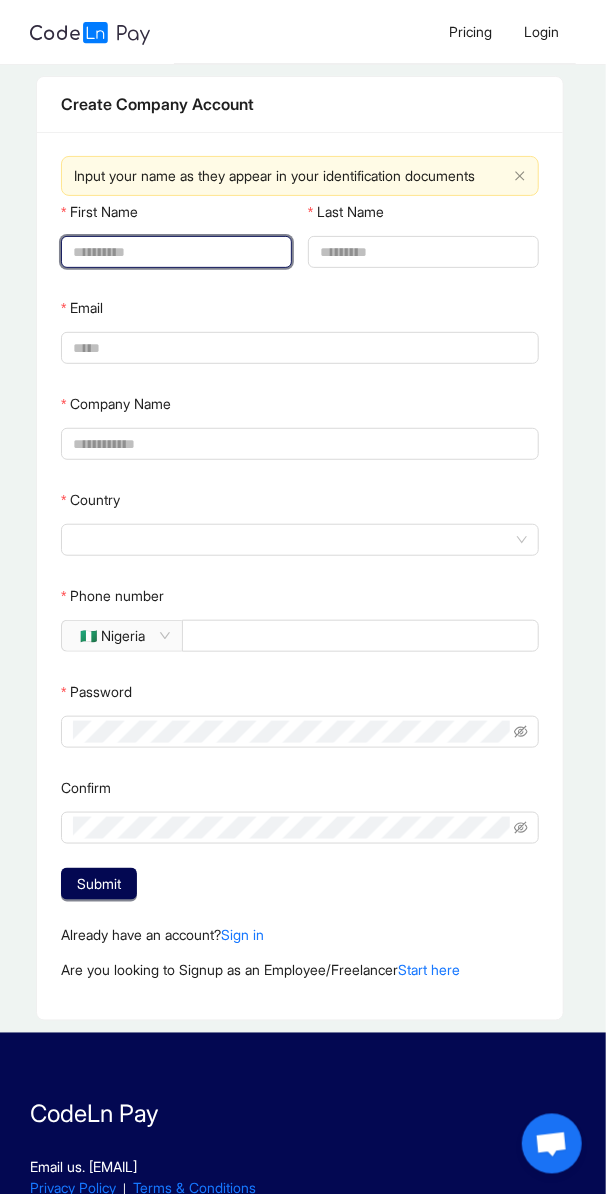 type on "******" 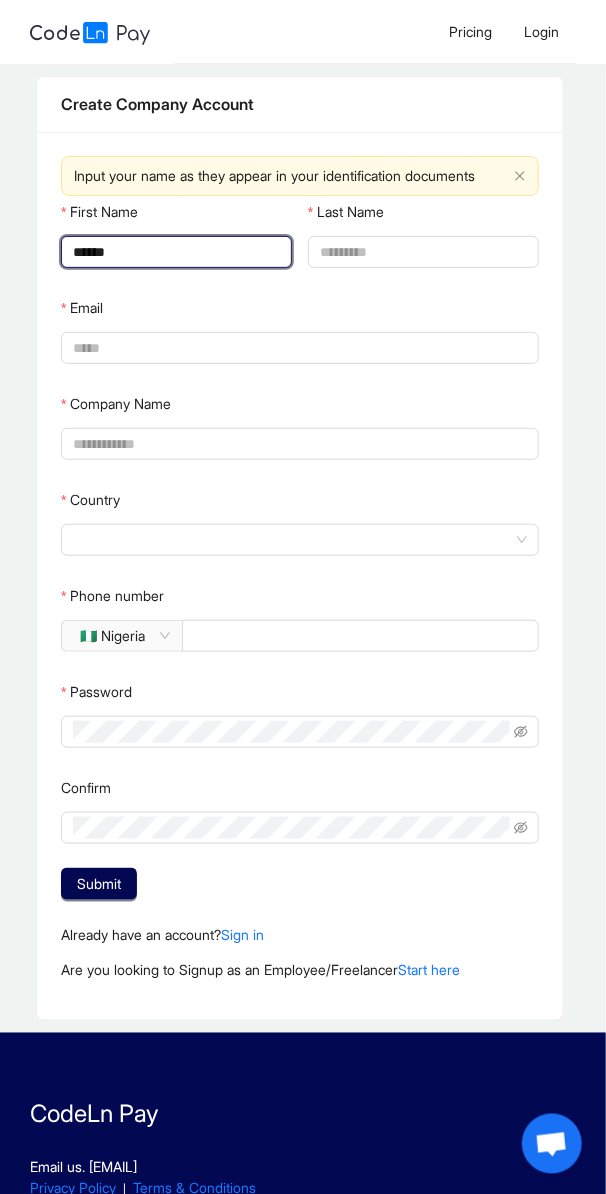 type on "*****" 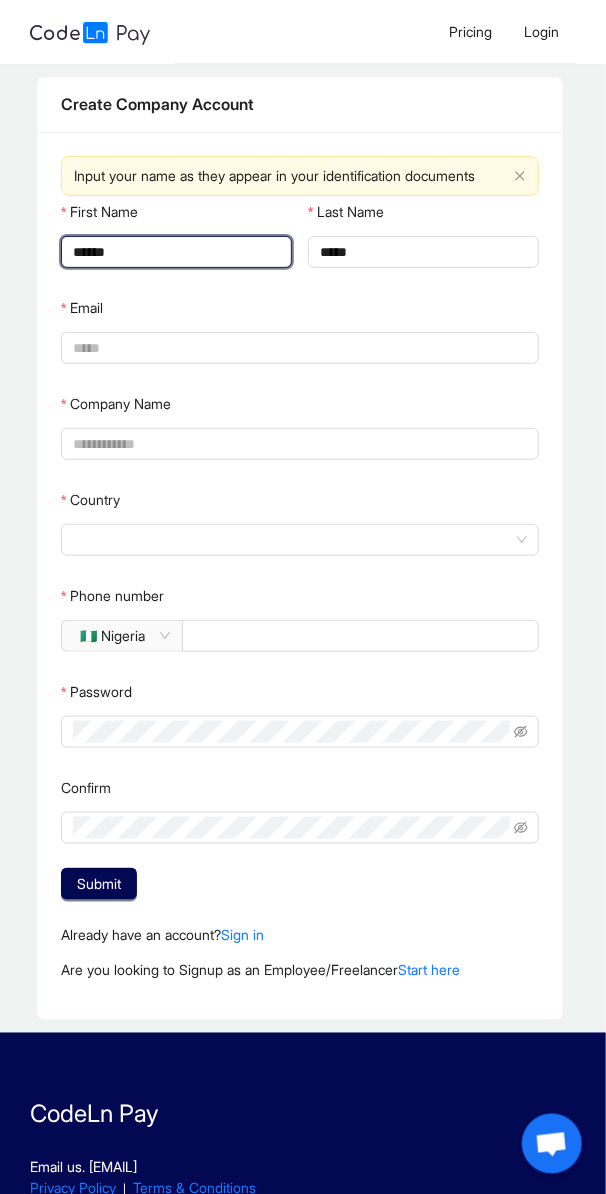 type on "**********" 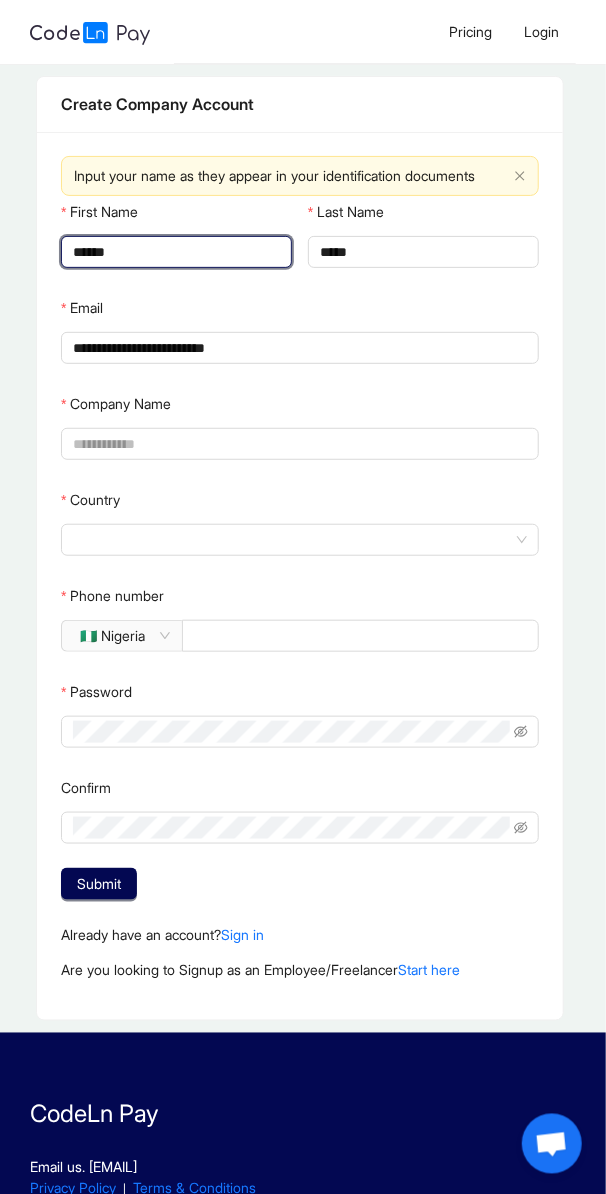 type on "*****" 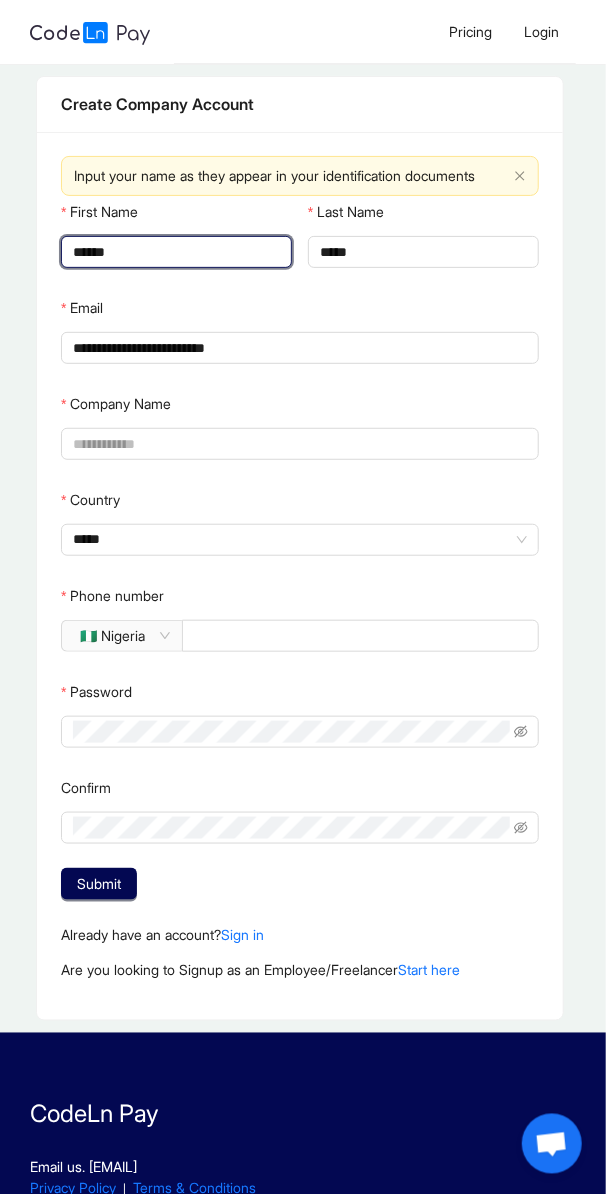 type on "**********" 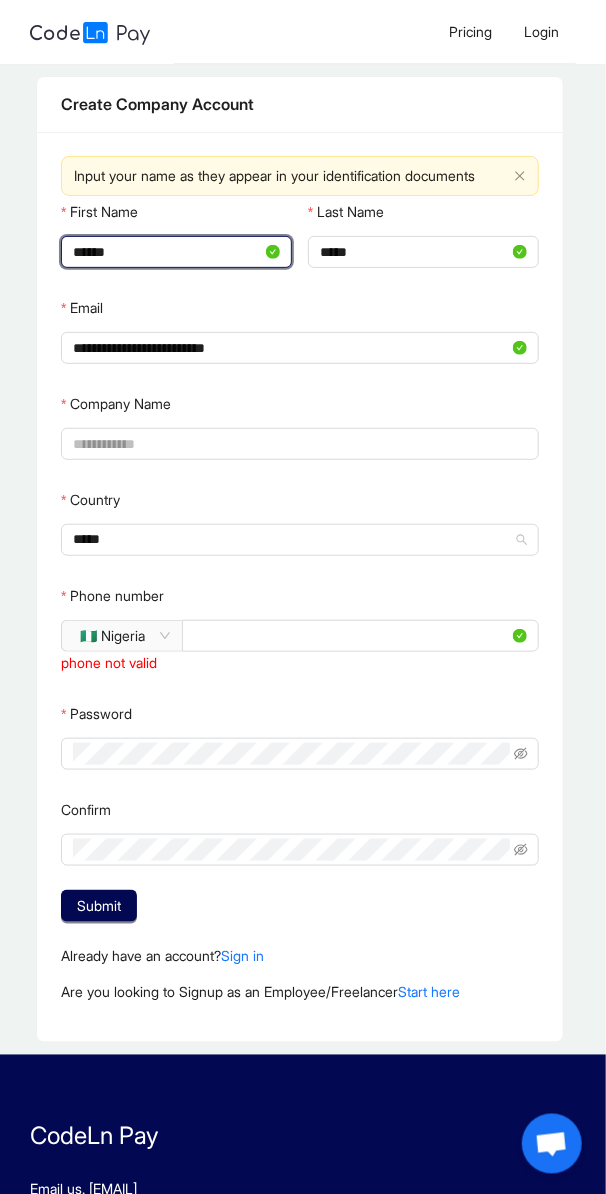 type 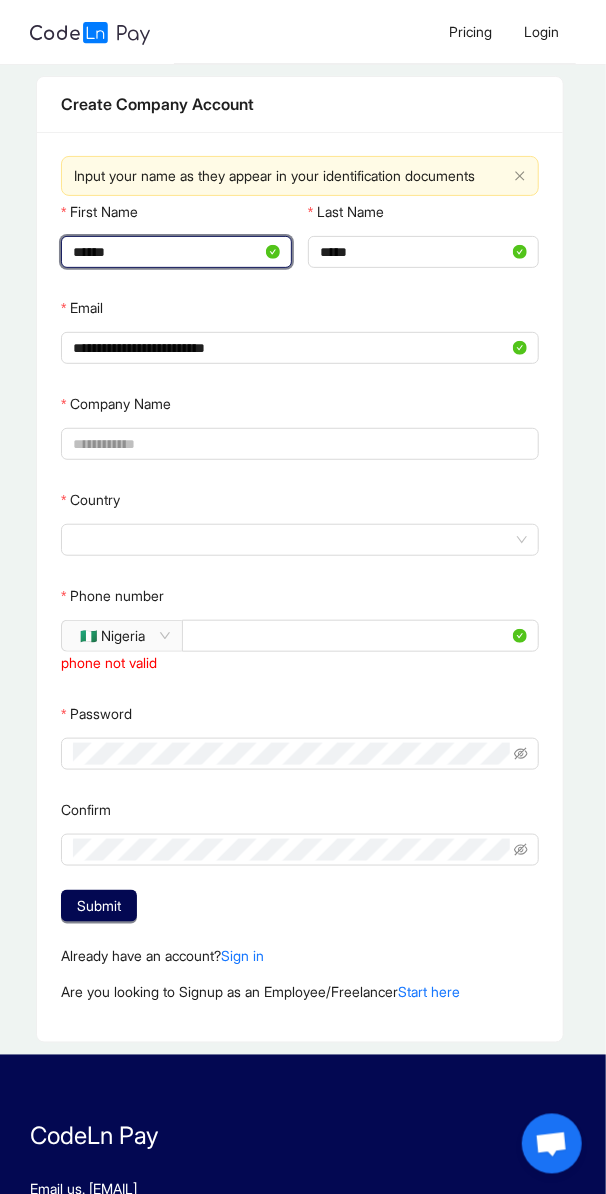 click on "🇳🇬 Nigeria" 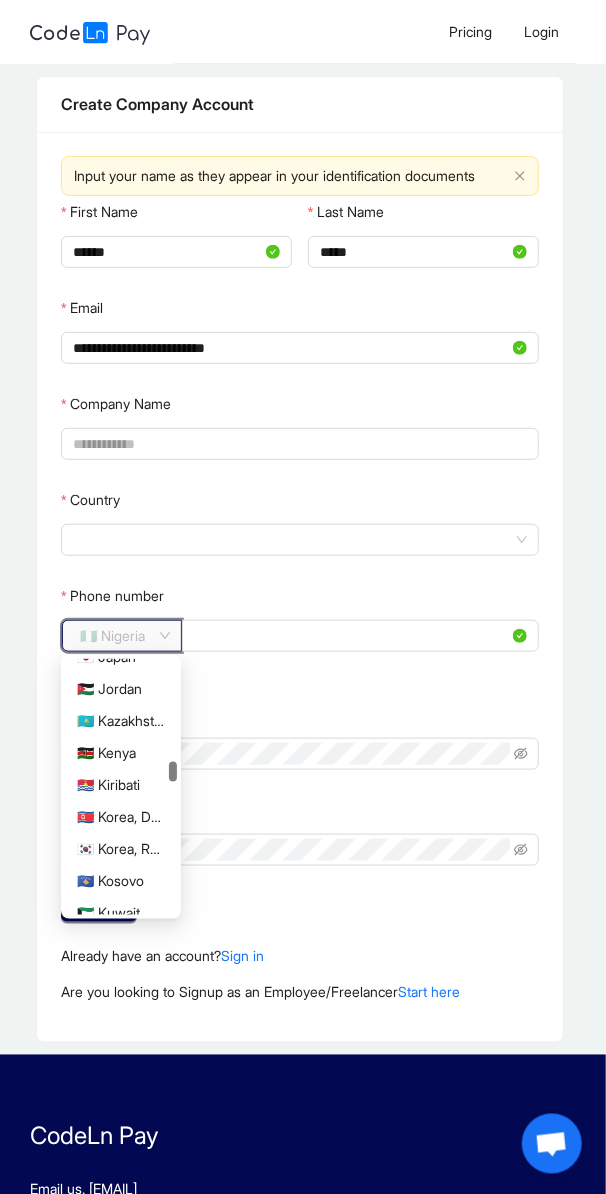 scroll, scrollTop: 2486, scrollLeft: 0, axis: vertical 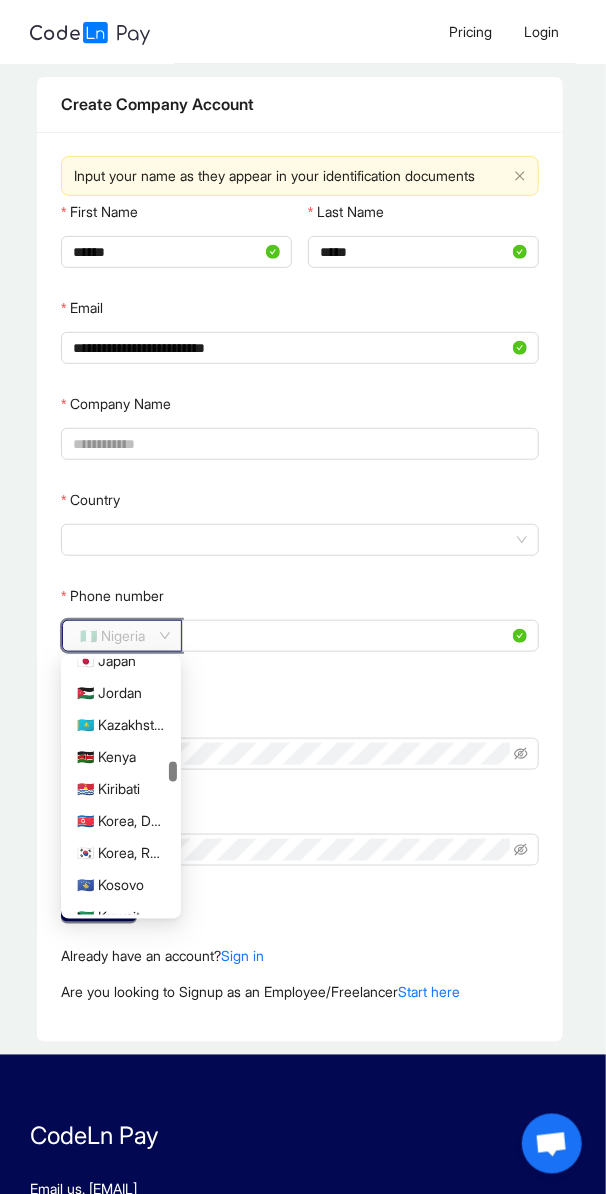 click on "🇰🇪 Kenya" at bounding box center [121, 757] 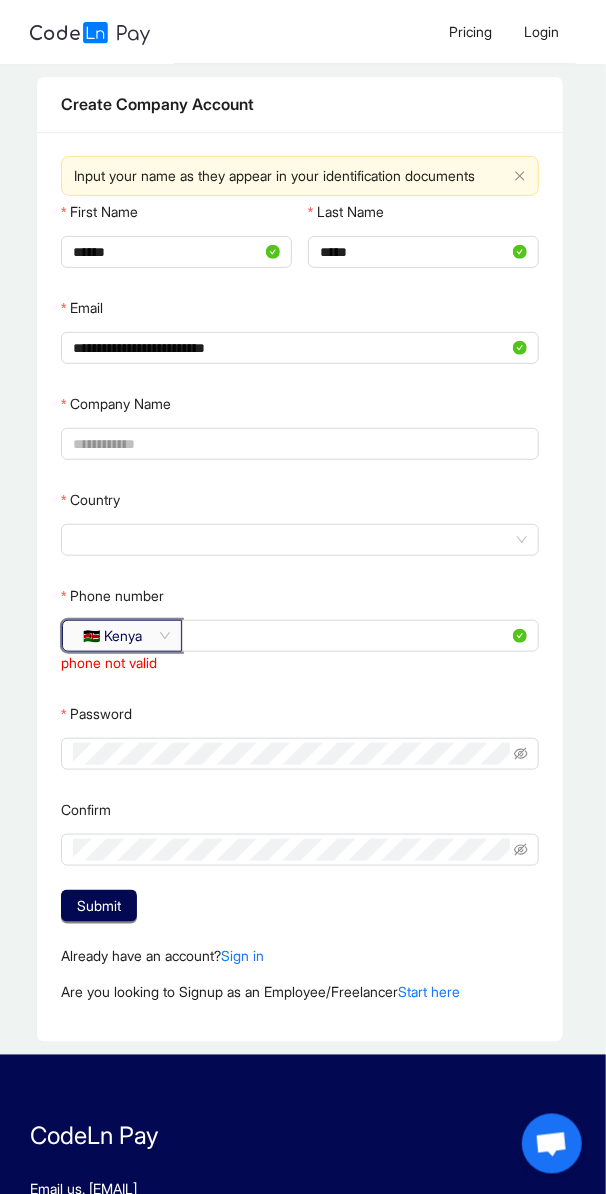 click on "**********" at bounding box center [351, 636] 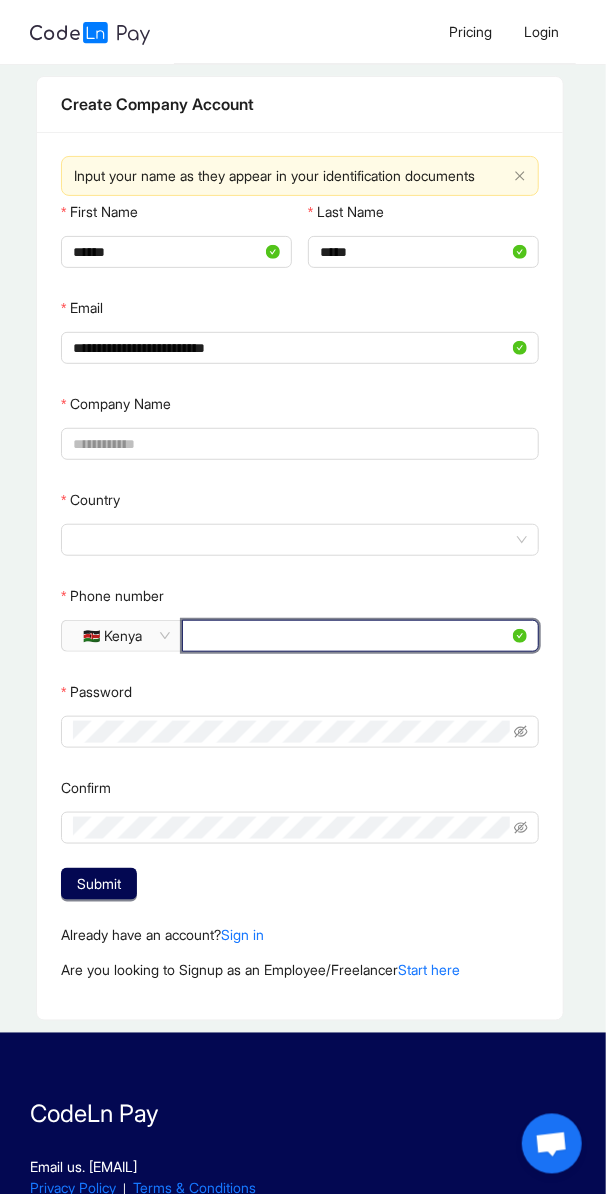 type on "*********" 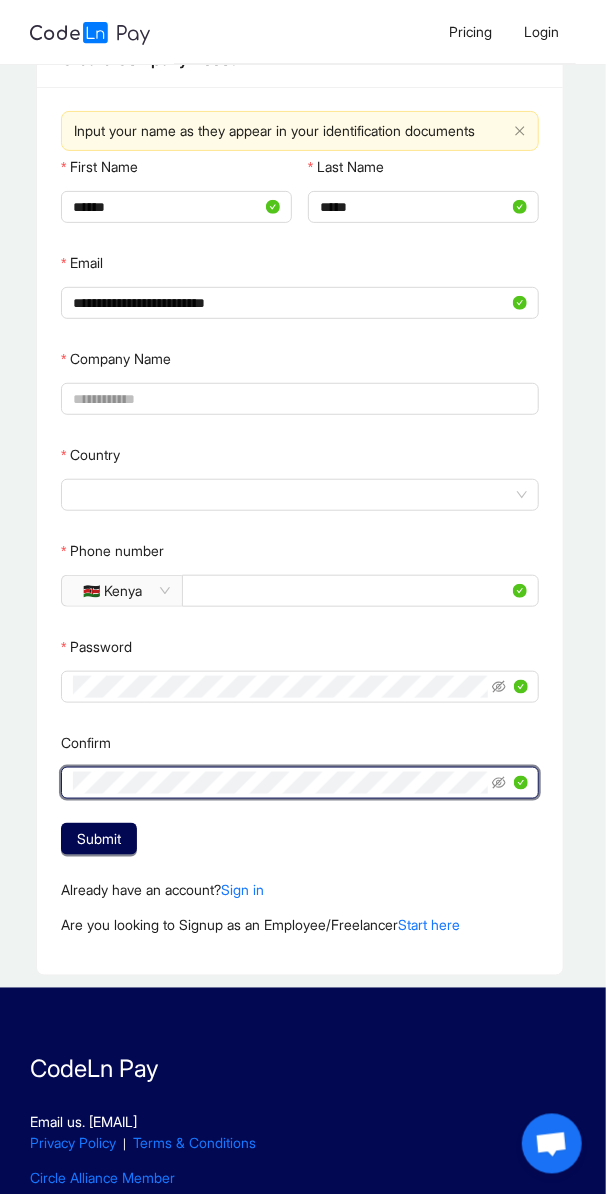 scroll, scrollTop: 44, scrollLeft: 0, axis: vertical 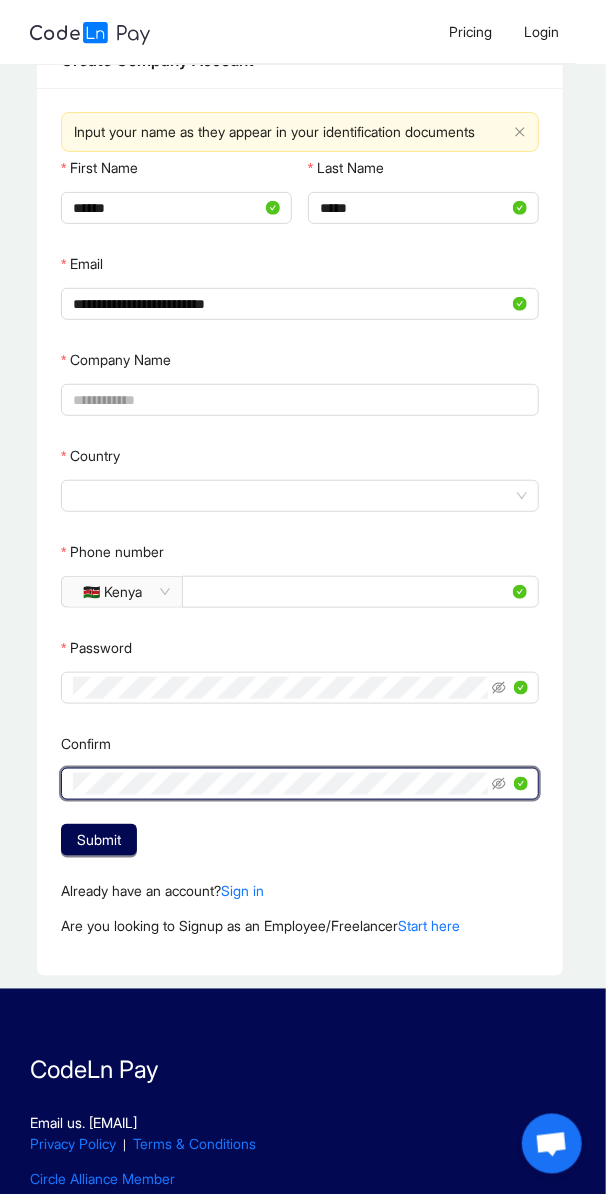 click 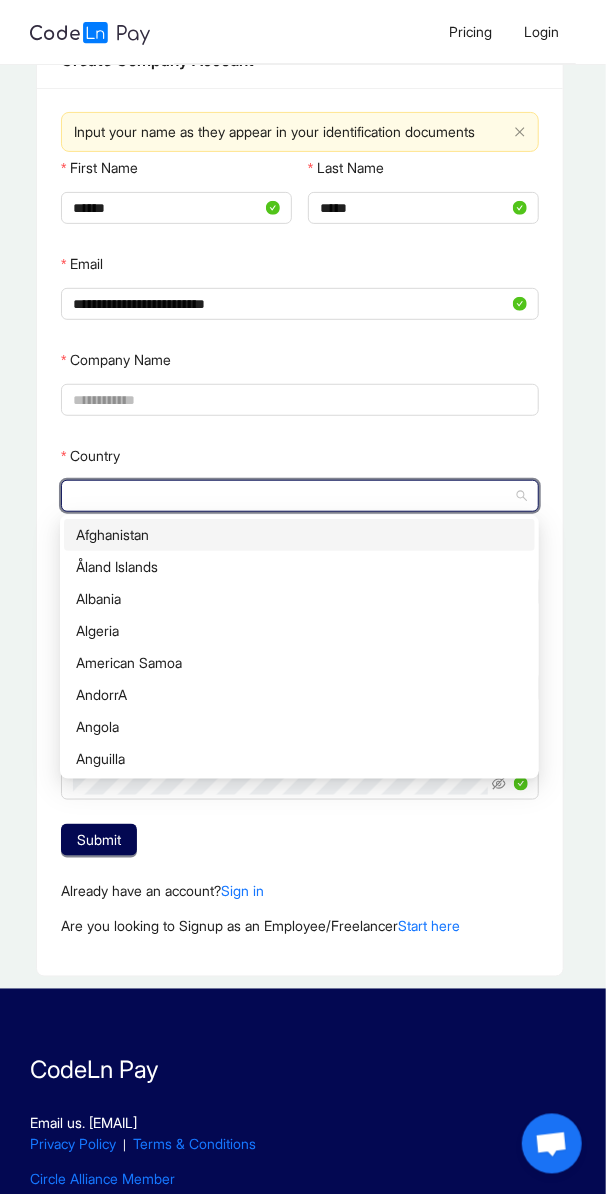 type on "*****" 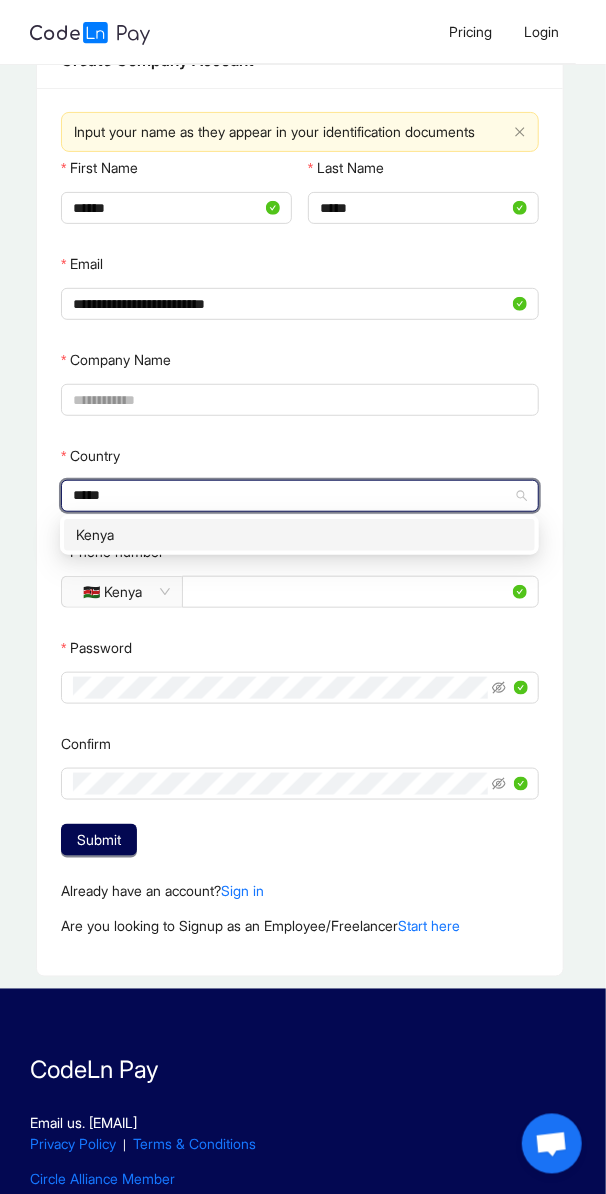 click on "Kenya" at bounding box center [299, 535] 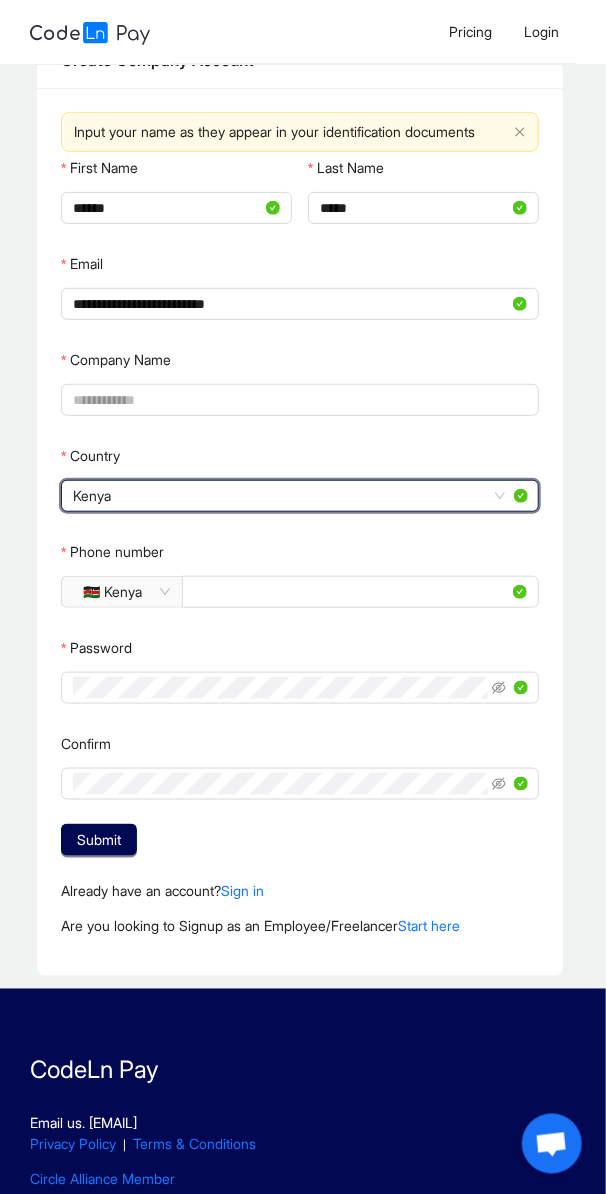 click on "Company Name" at bounding box center (298, 400) 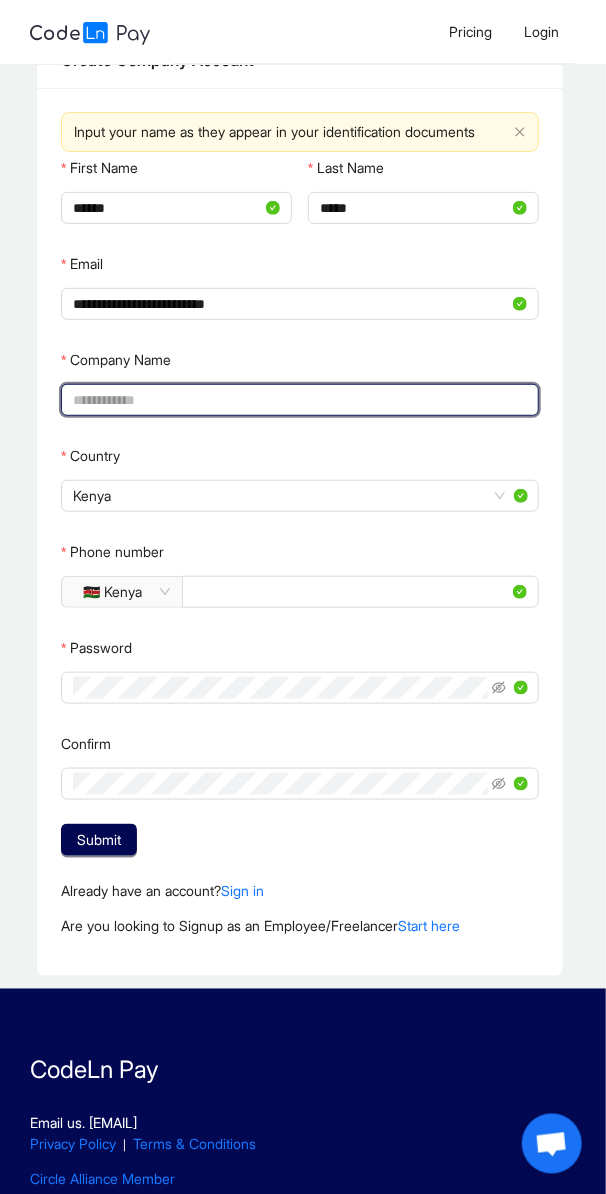 click on "Company Name" at bounding box center (298, 400) 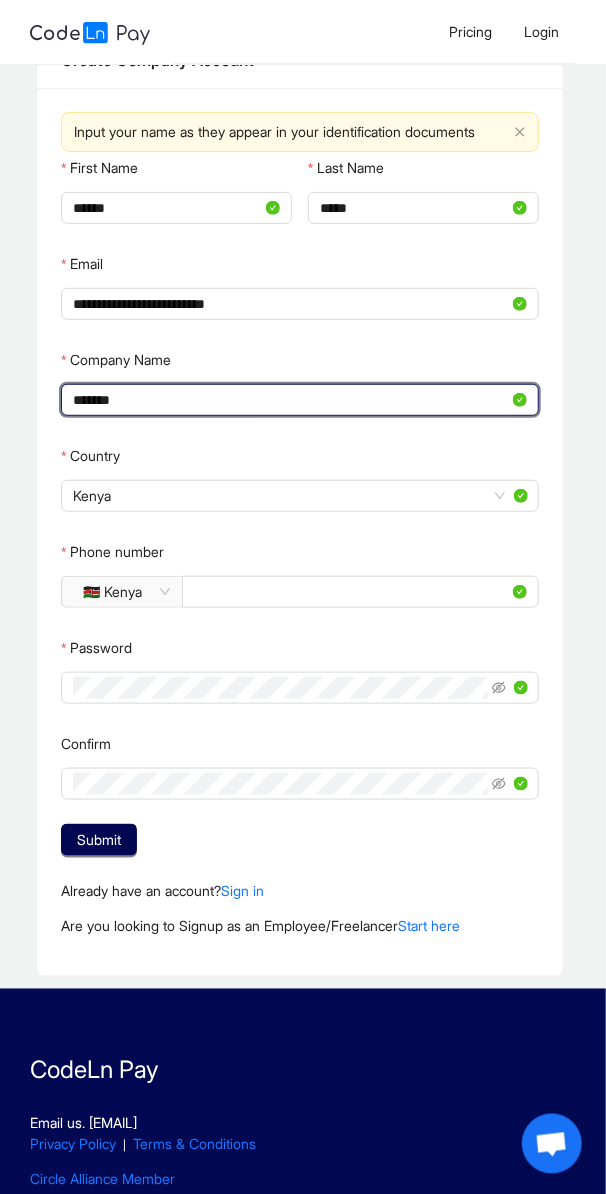 type on "*******" 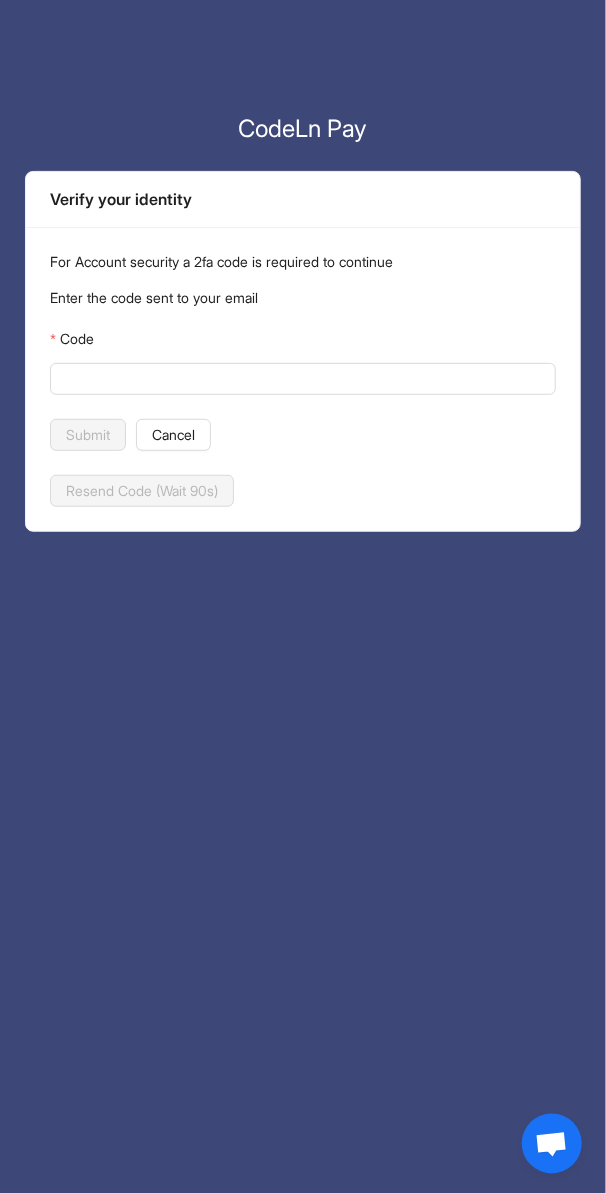scroll, scrollTop: 0, scrollLeft: 0, axis: both 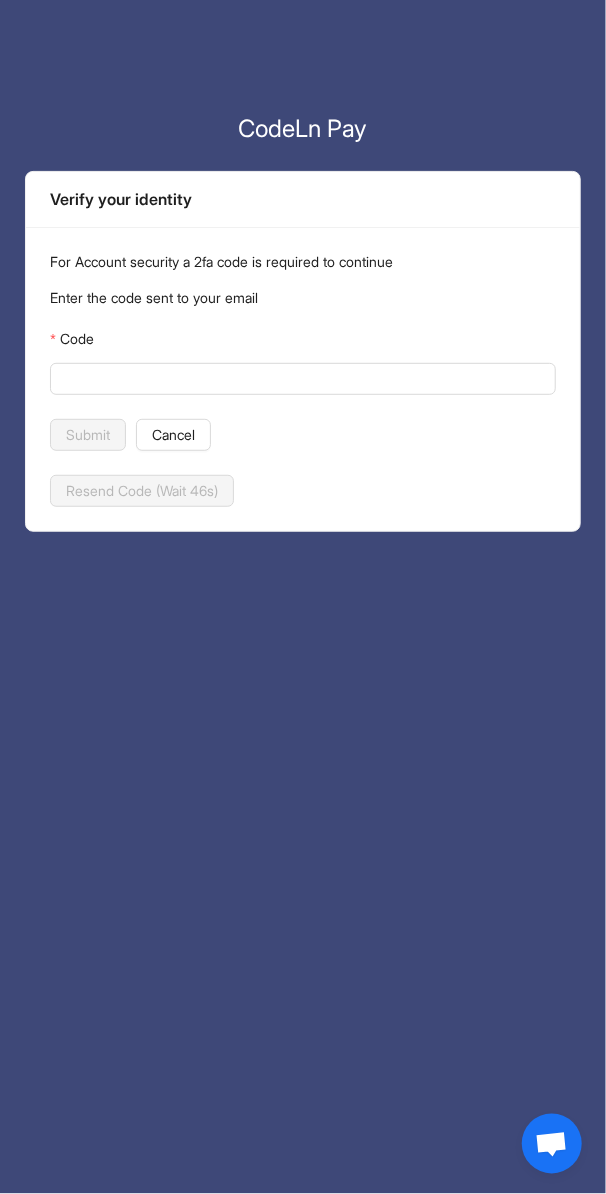 click on "Code" at bounding box center [301, 379] 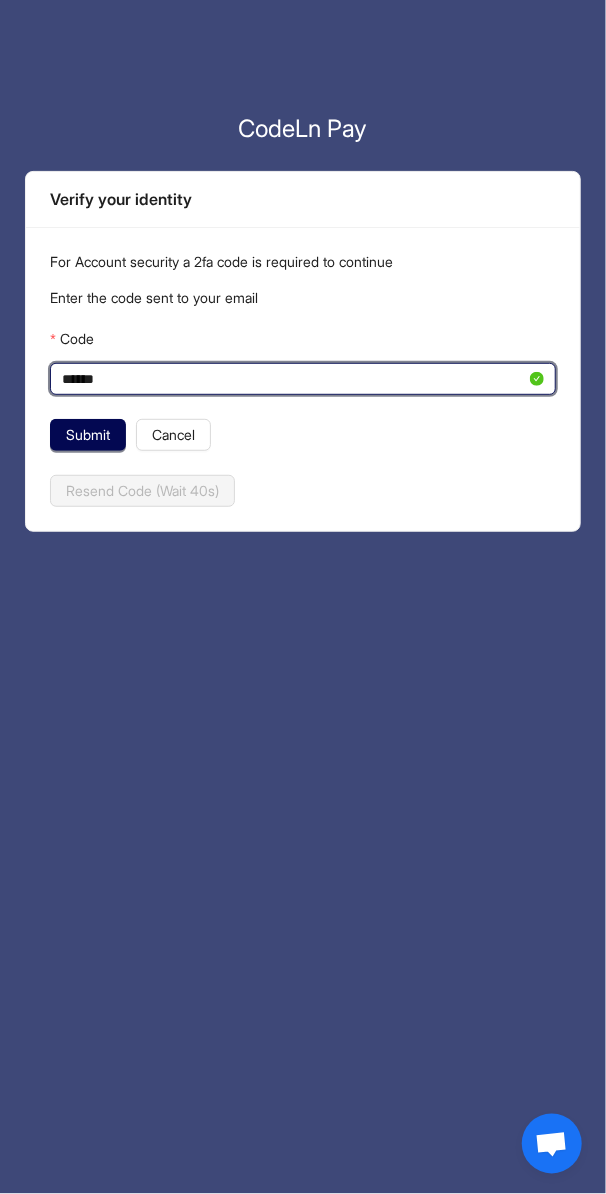 type on "******" 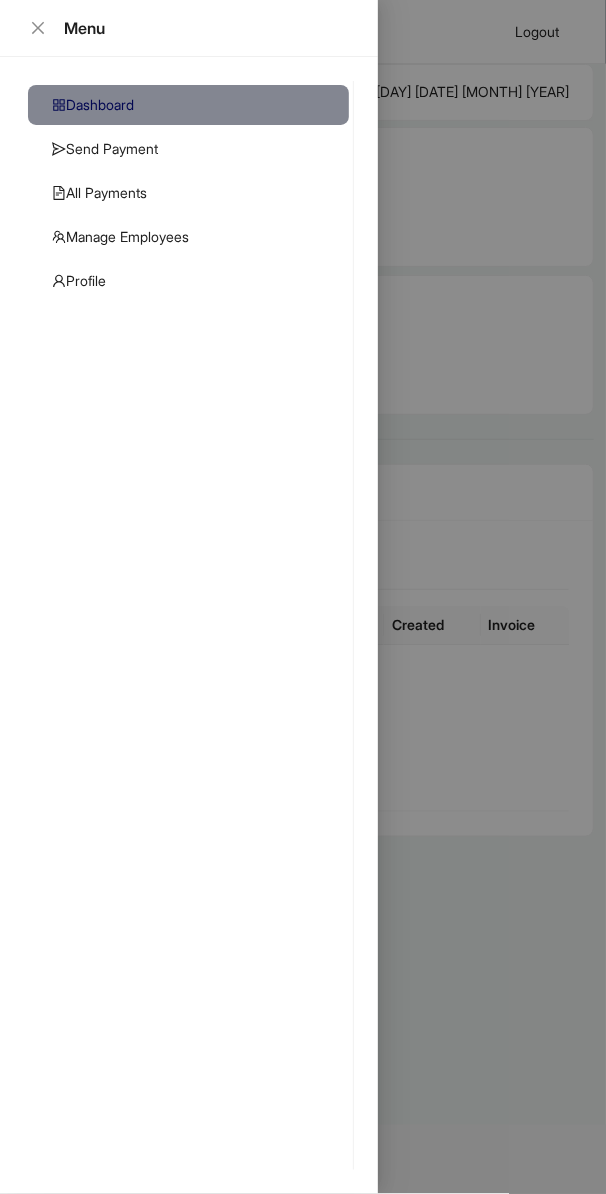 click on "Profile" 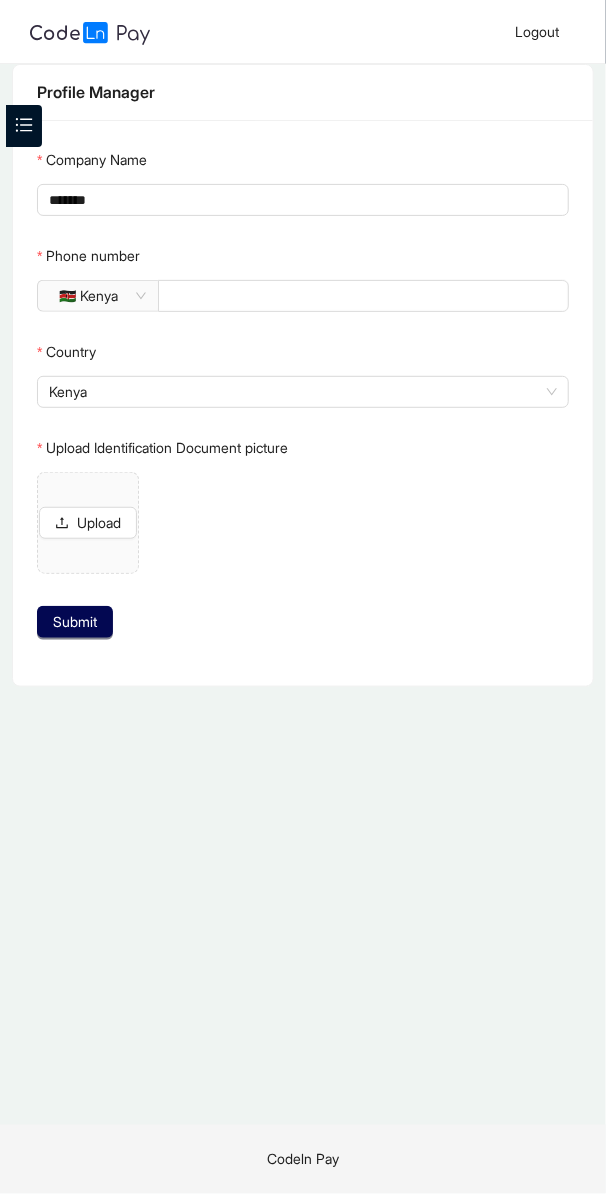 click on "Upload" 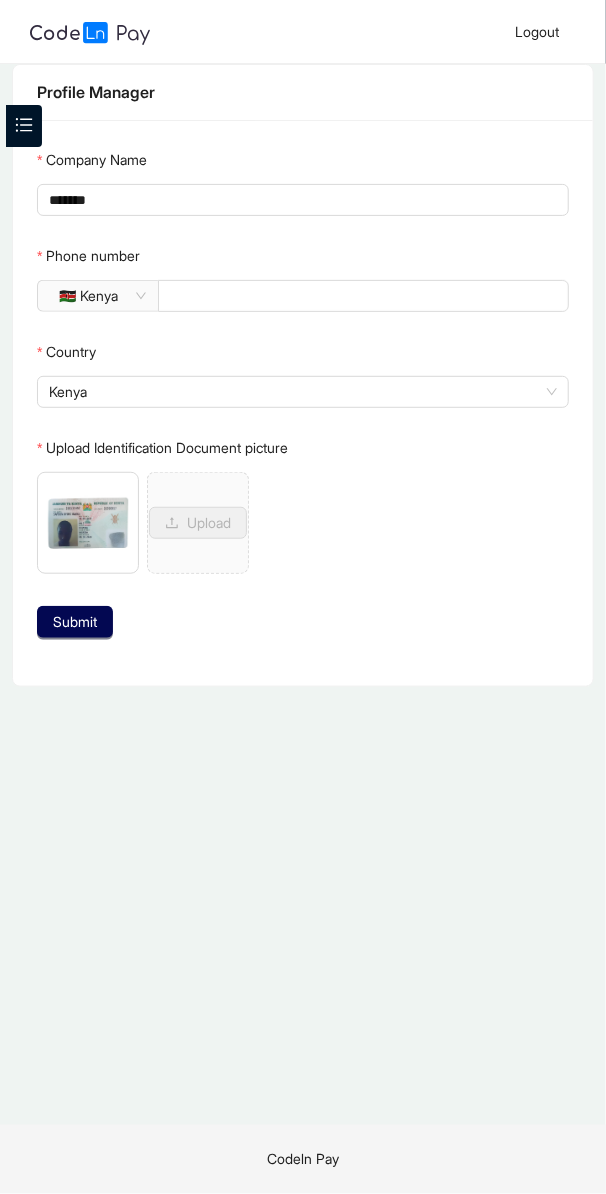 click on "Submit" 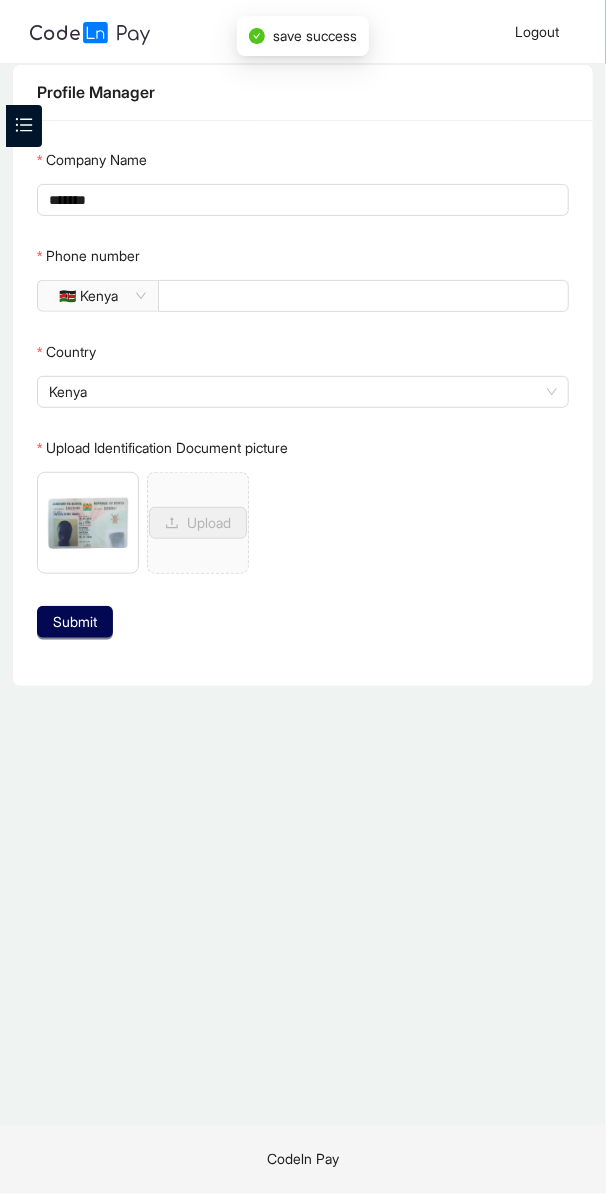 click on "Submit" 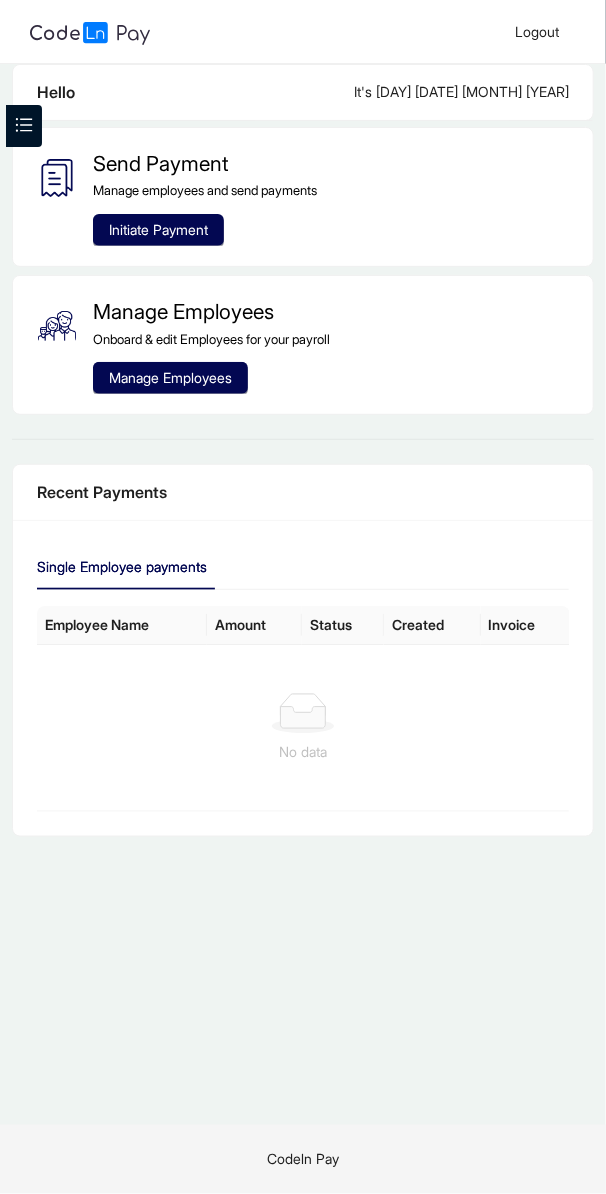 click at bounding box center [24, 126] 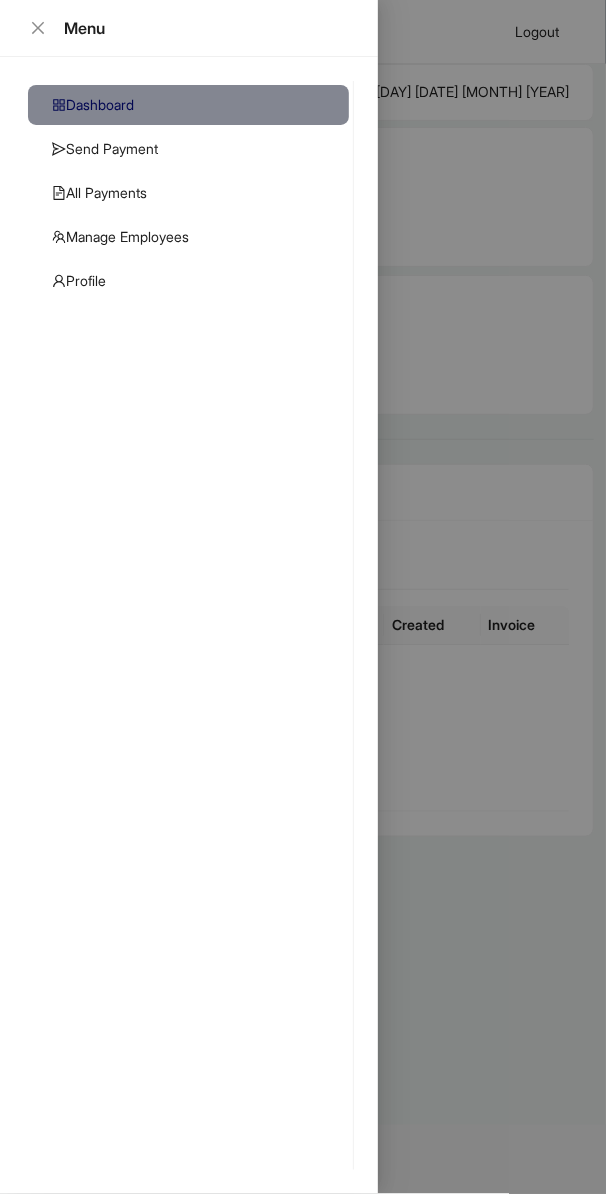 click on "Profile" 